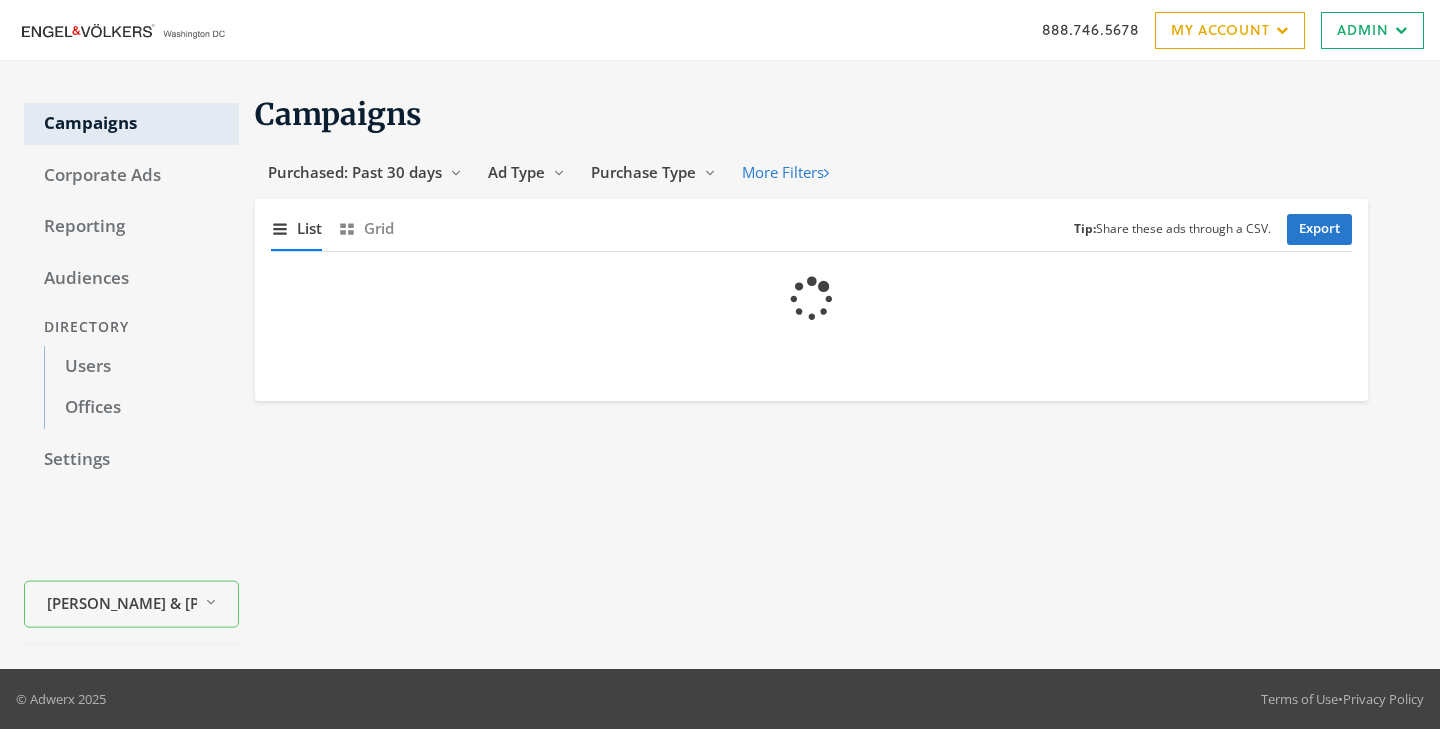 scroll, scrollTop: 0, scrollLeft: 0, axis: both 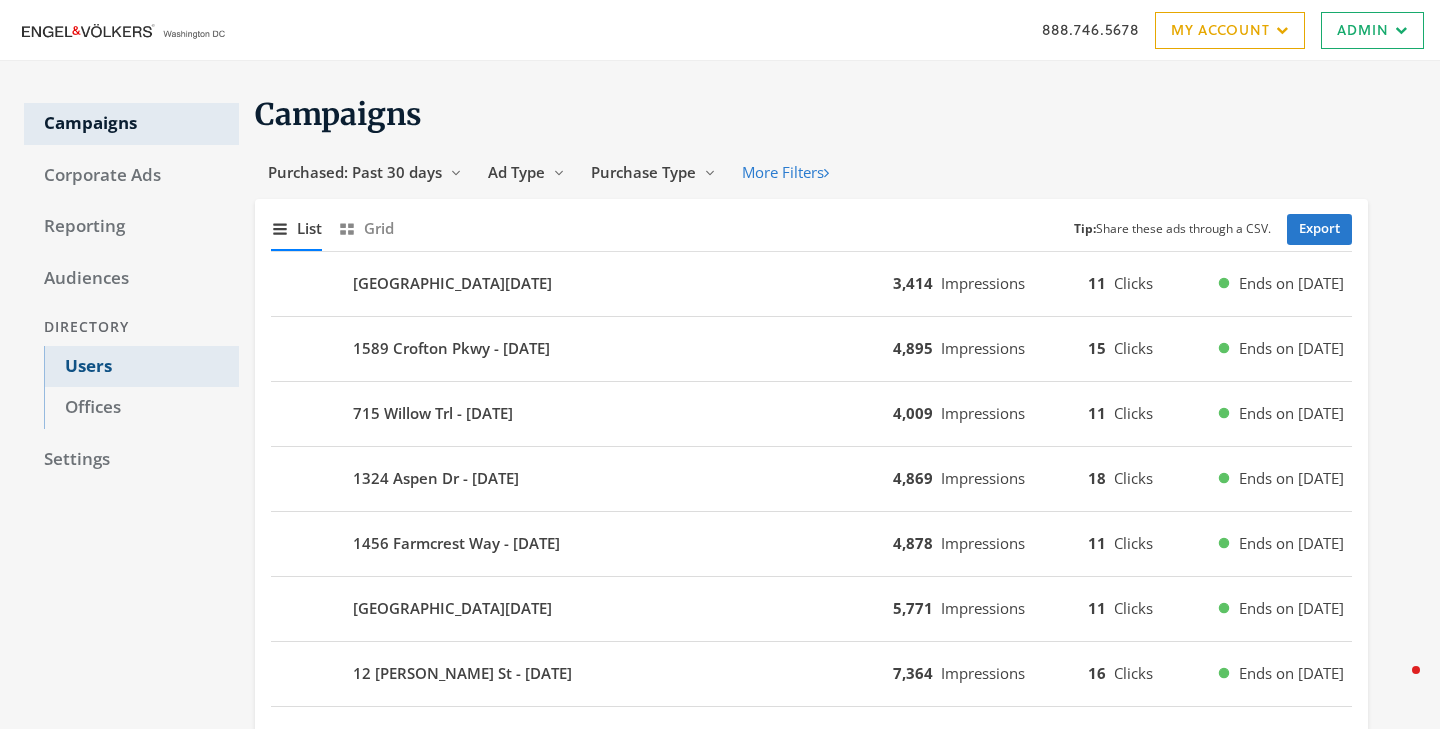 click on "Users" at bounding box center [141, 367] 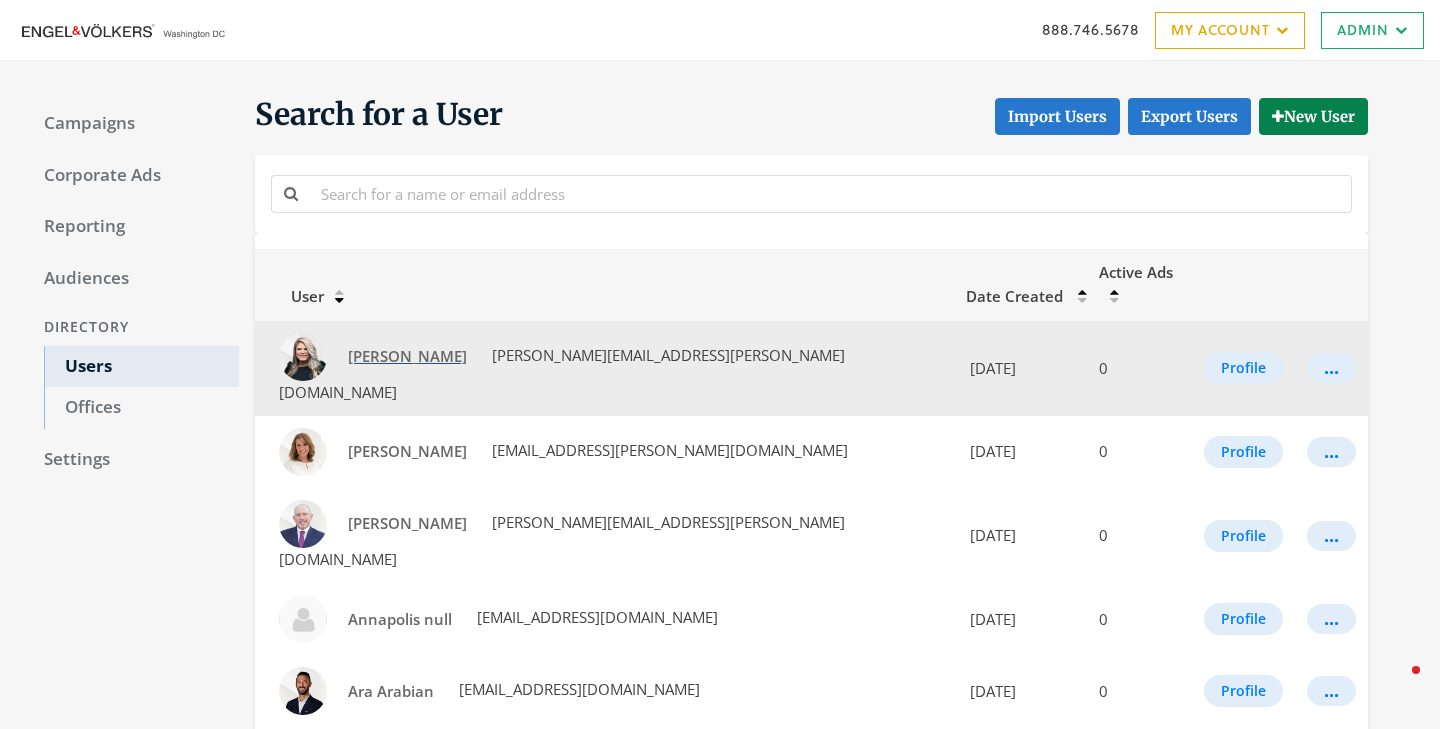 click on "[PERSON_NAME]" at bounding box center [407, 356] 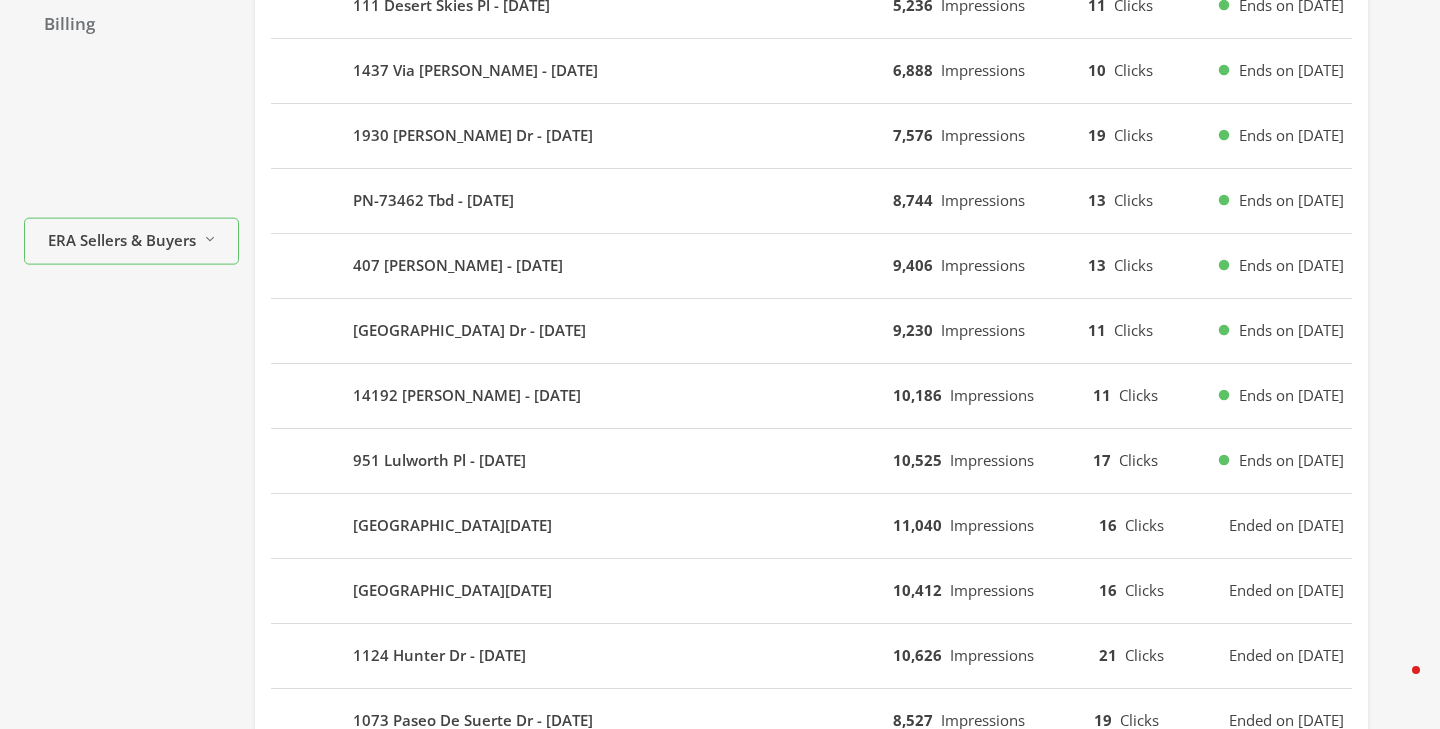 scroll, scrollTop: 430, scrollLeft: 0, axis: vertical 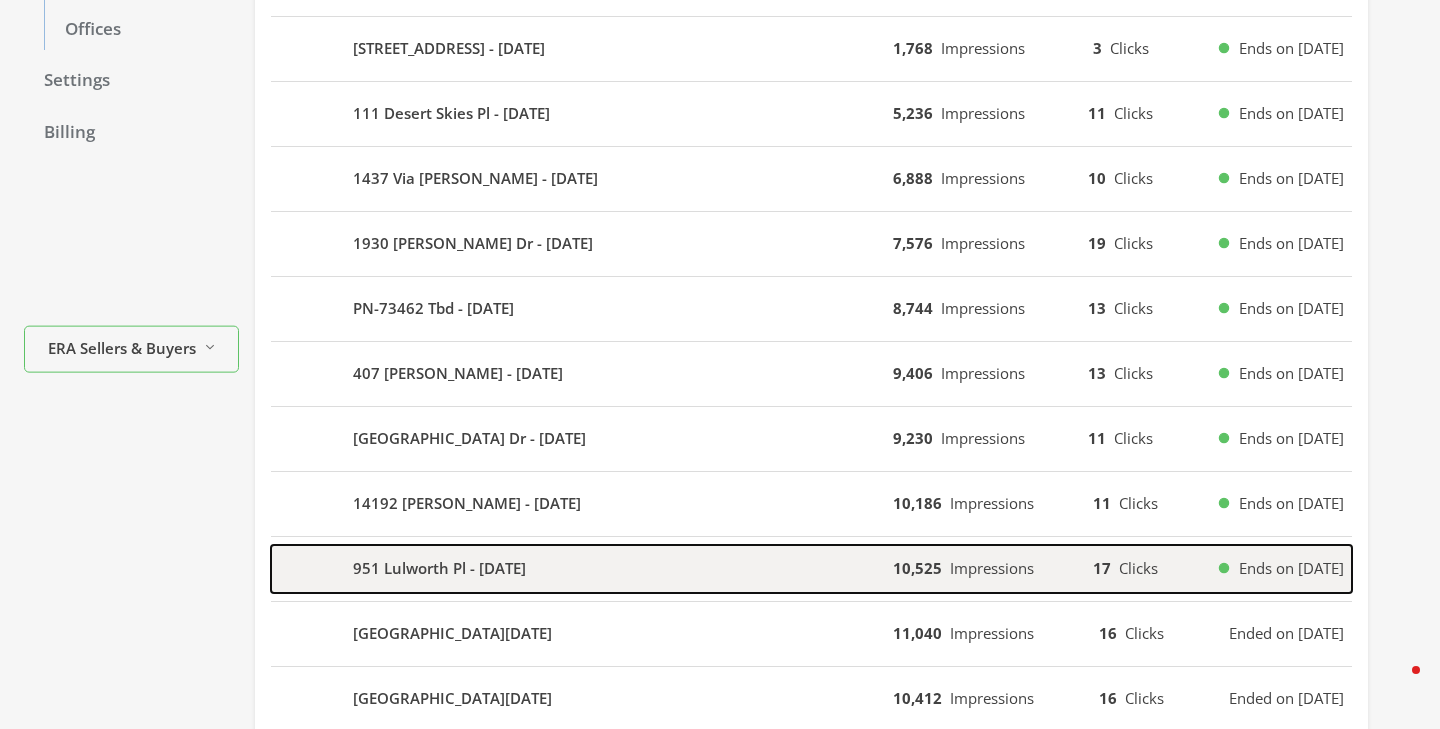 click on "951 Lulworth Pl - 2025-07-09" at bounding box center [439, 568] 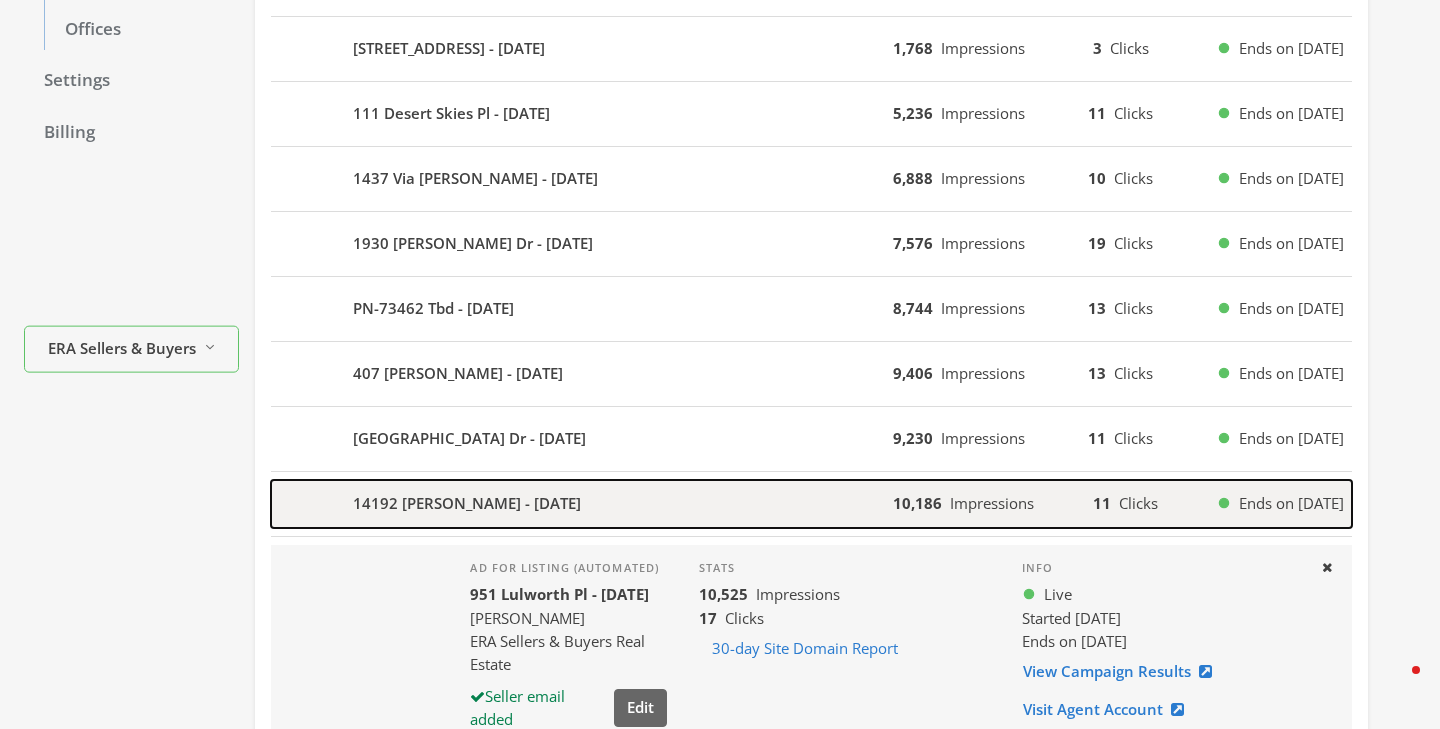 click on "14192 Earl Chokiski - 2025-07-09" at bounding box center (467, 503) 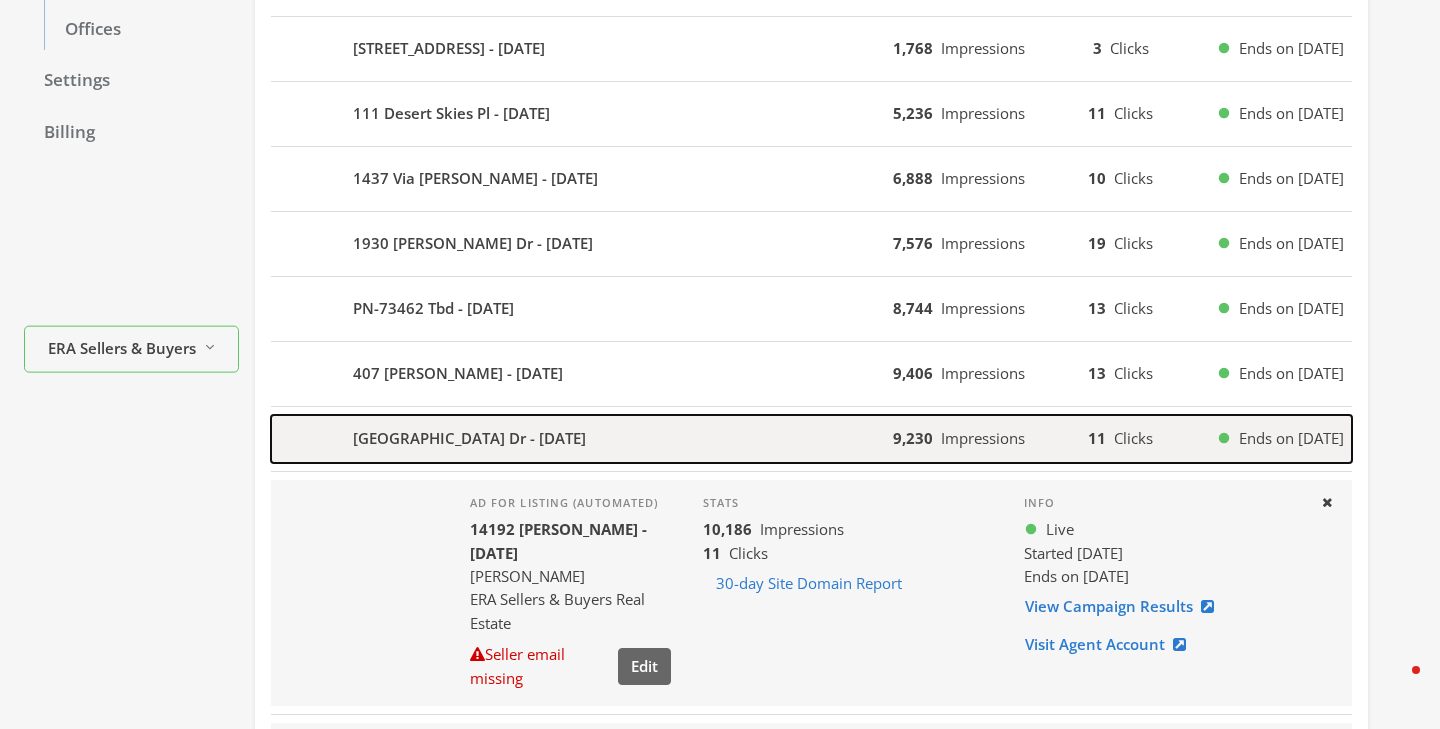 click on "1121 Regal Ridge Dr - 2025-07-10" at bounding box center (469, 438) 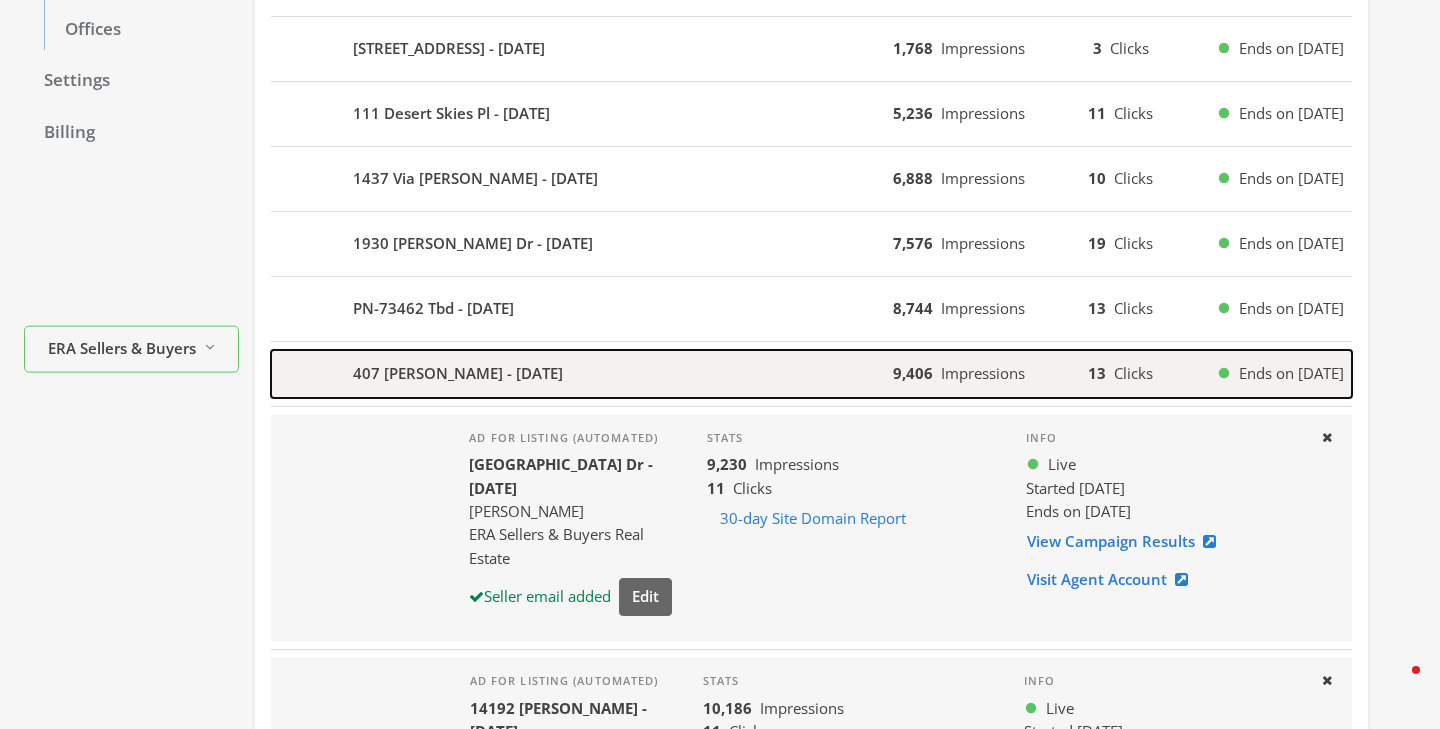 click on "407 Bruce Pl - 2025-07-10" at bounding box center [458, 373] 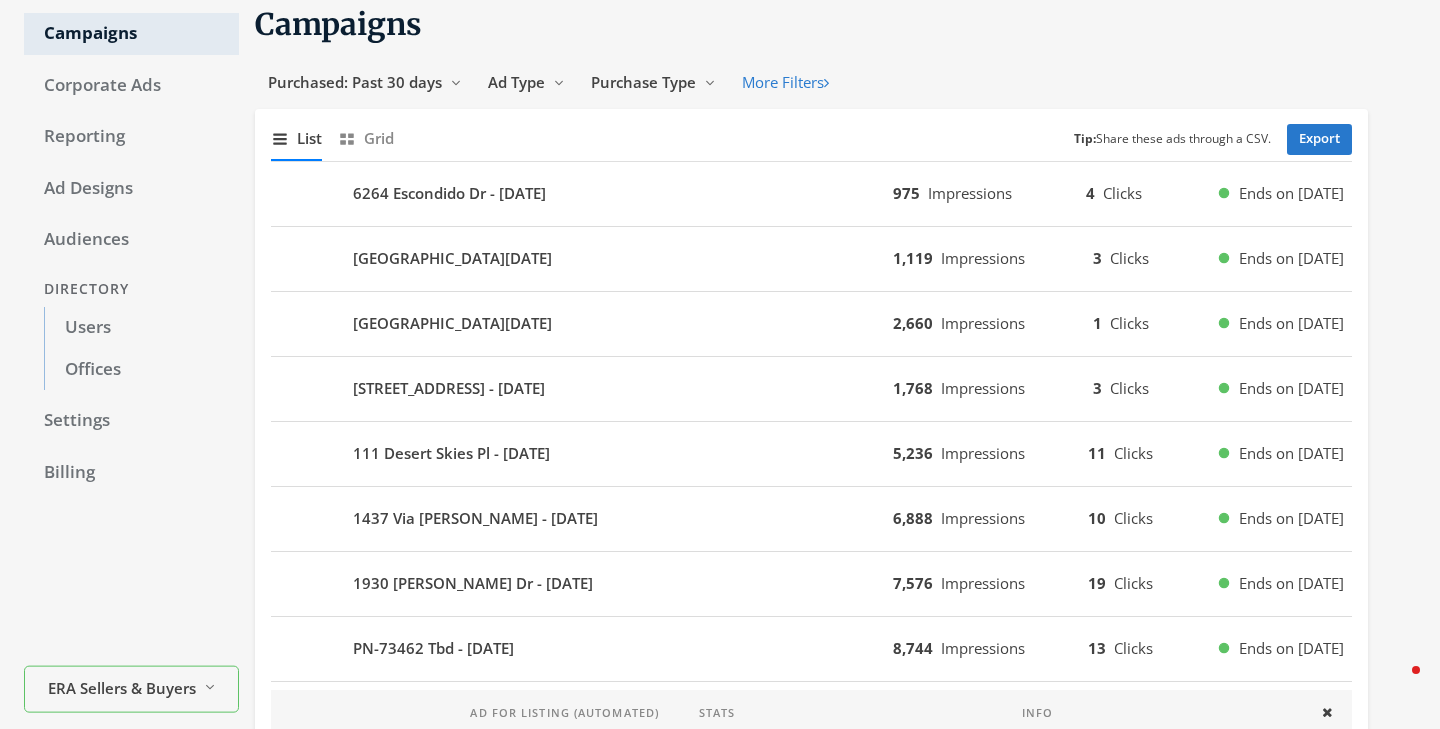 scroll, scrollTop: 10, scrollLeft: 0, axis: vertical 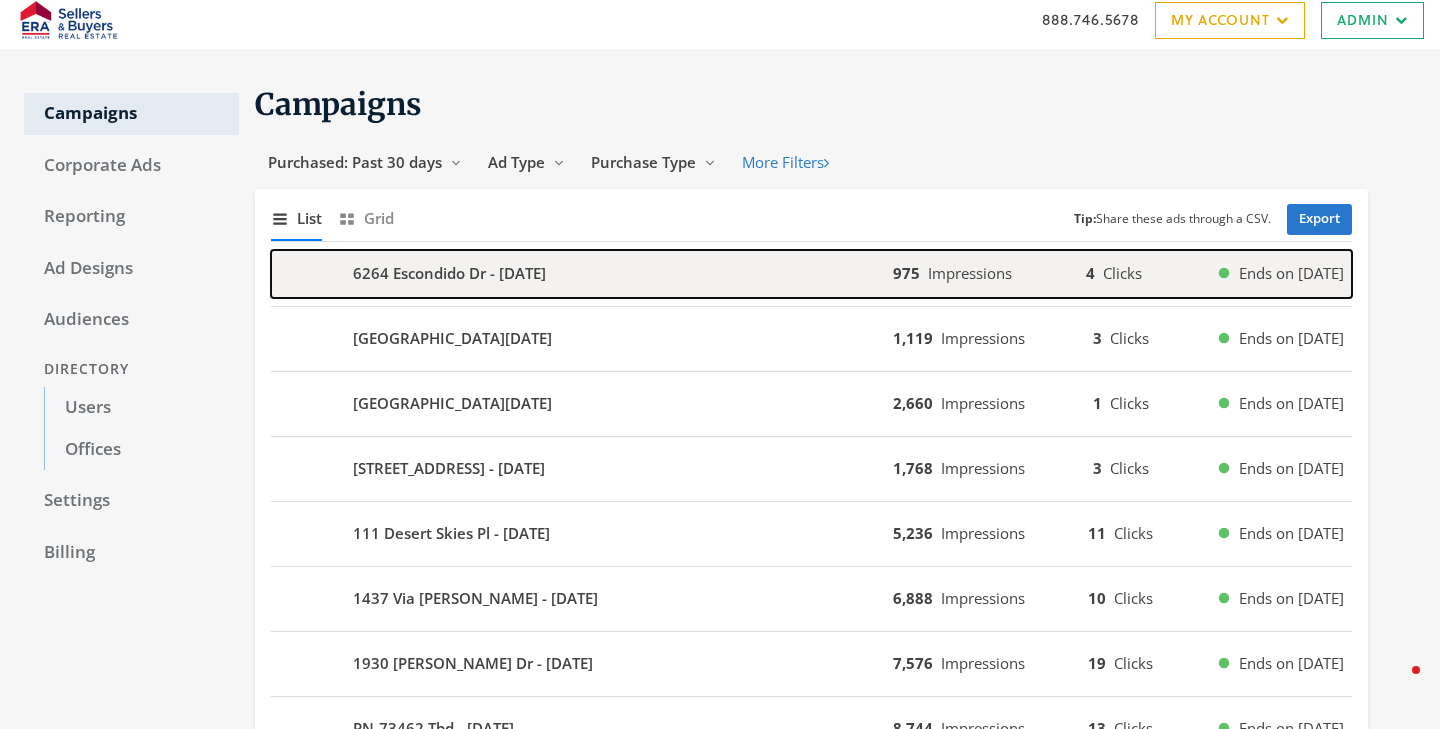 click on "6264 Escondido Dr - 2025-07-16" at bounding box center (449, 273) 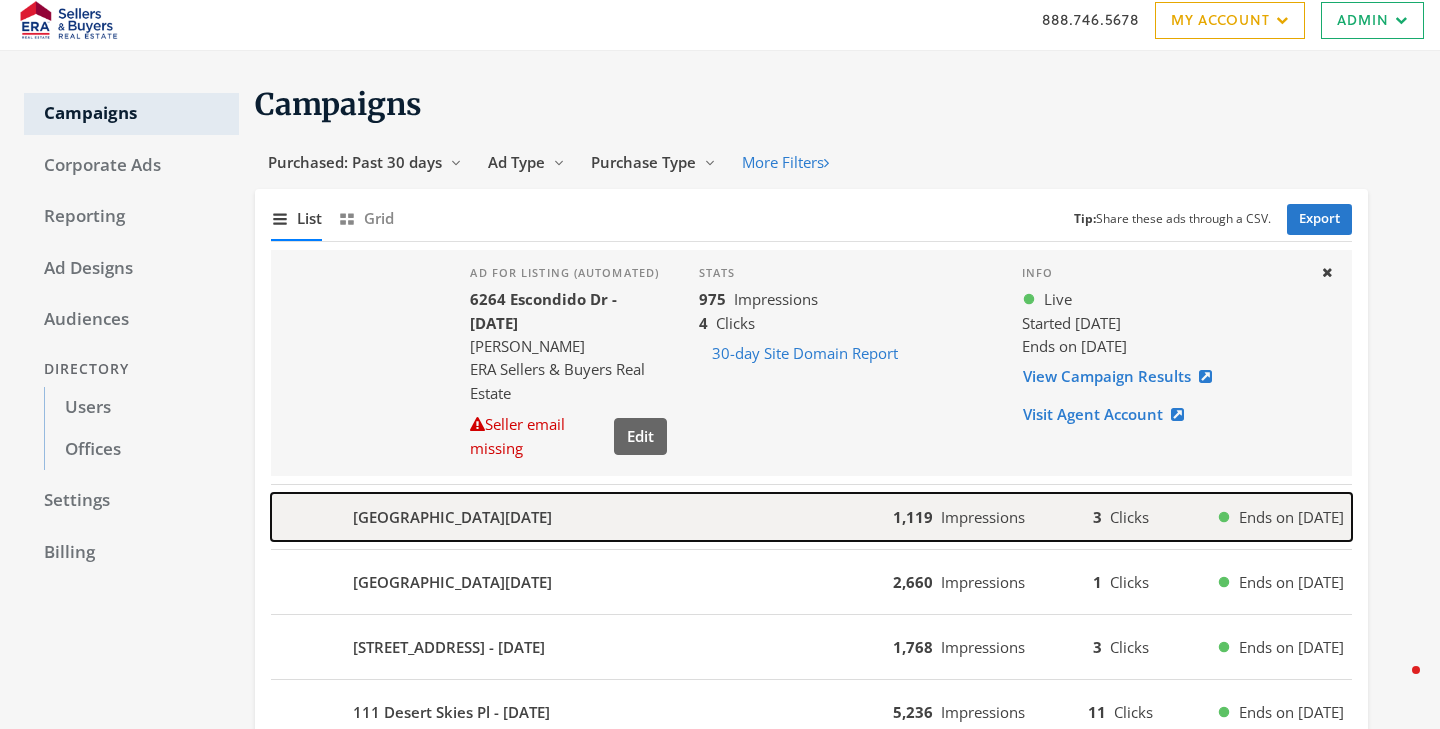 click on "191 Mulberry Ave - 2025-07-16" at bounding box center [582, 517] 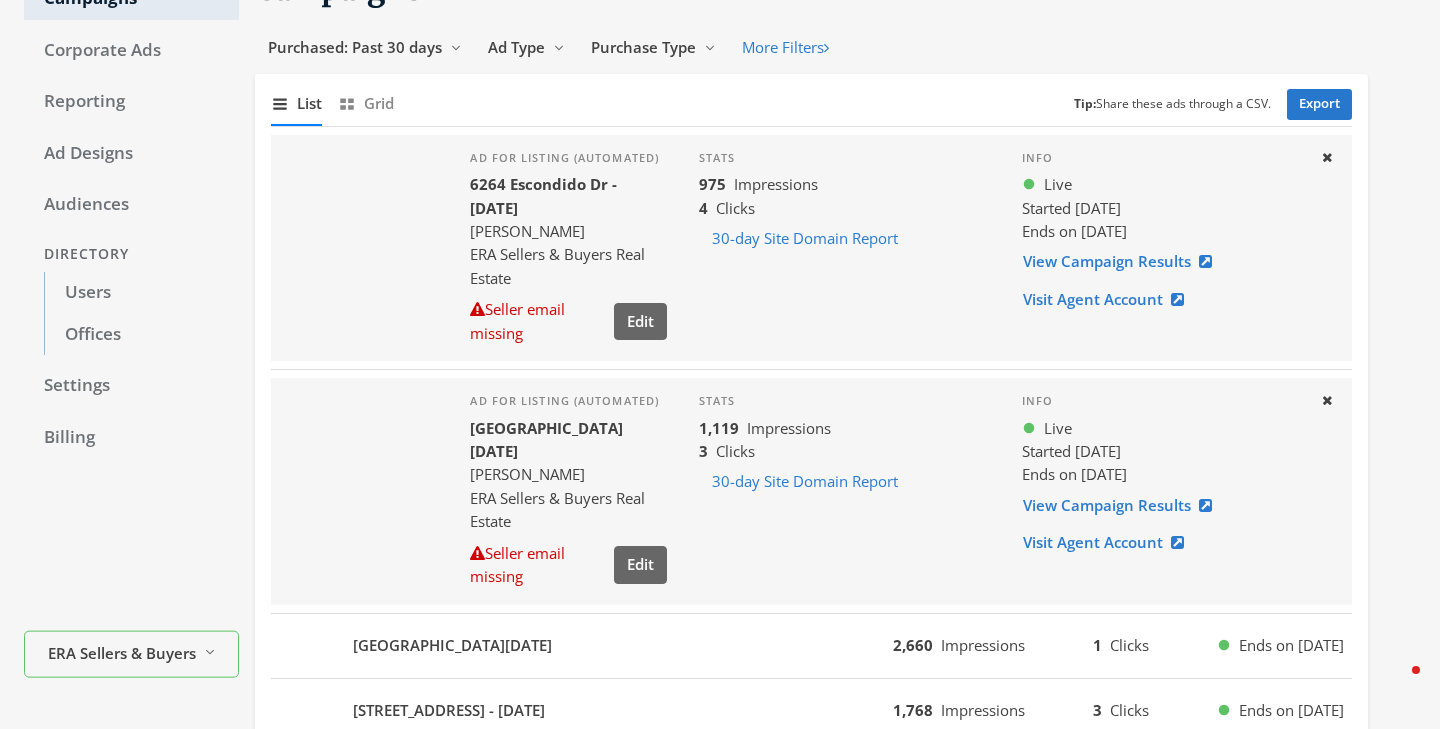 scroll, scrollTop: 127, scrollLeft: 0, axis: vertical 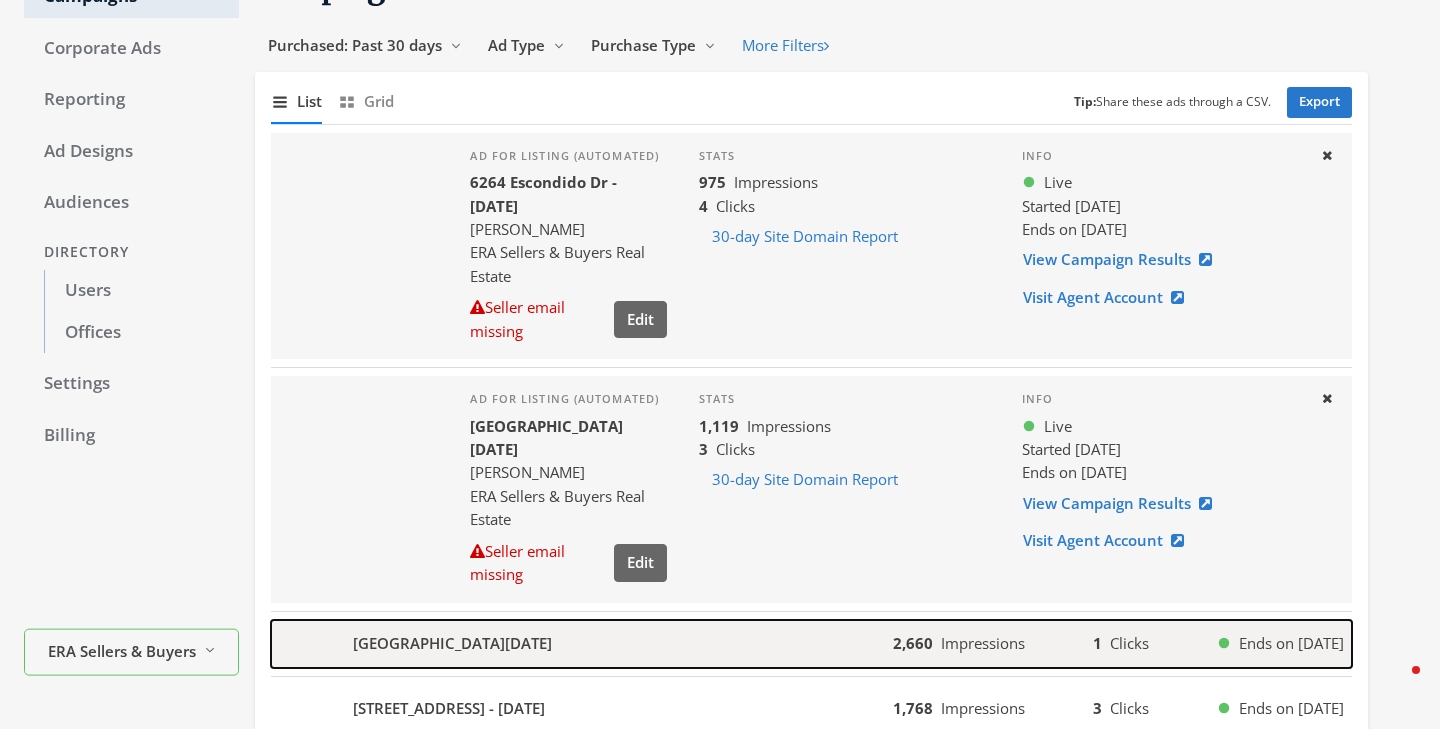 click on "14600 Long Shadow Ave - 2025-07-15" at bounding box center (582, 644) 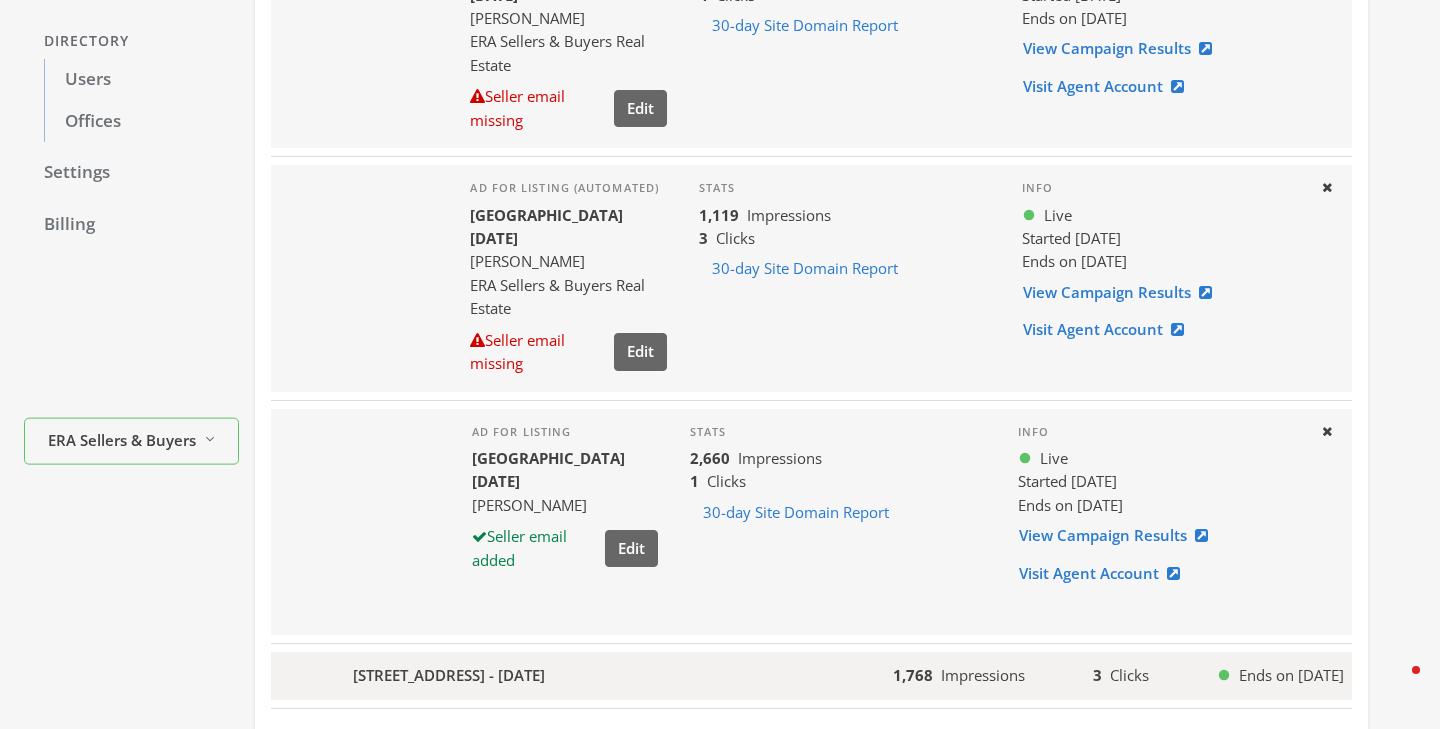 scroll, scrollTop: 504, scrollLeft: 0, axis: vertical 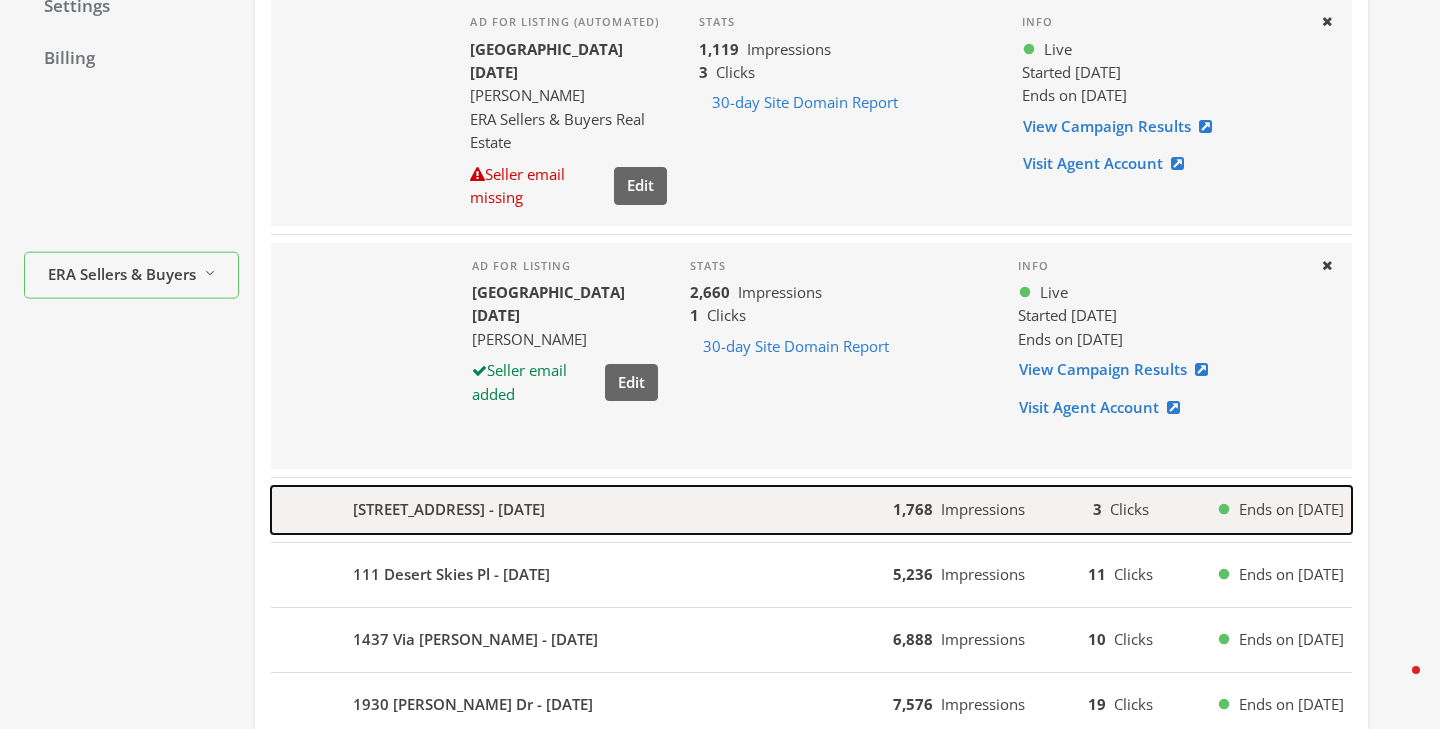 click on "5833 Sundale Rd - 2025-07-15" at bounding box center (449, 509) 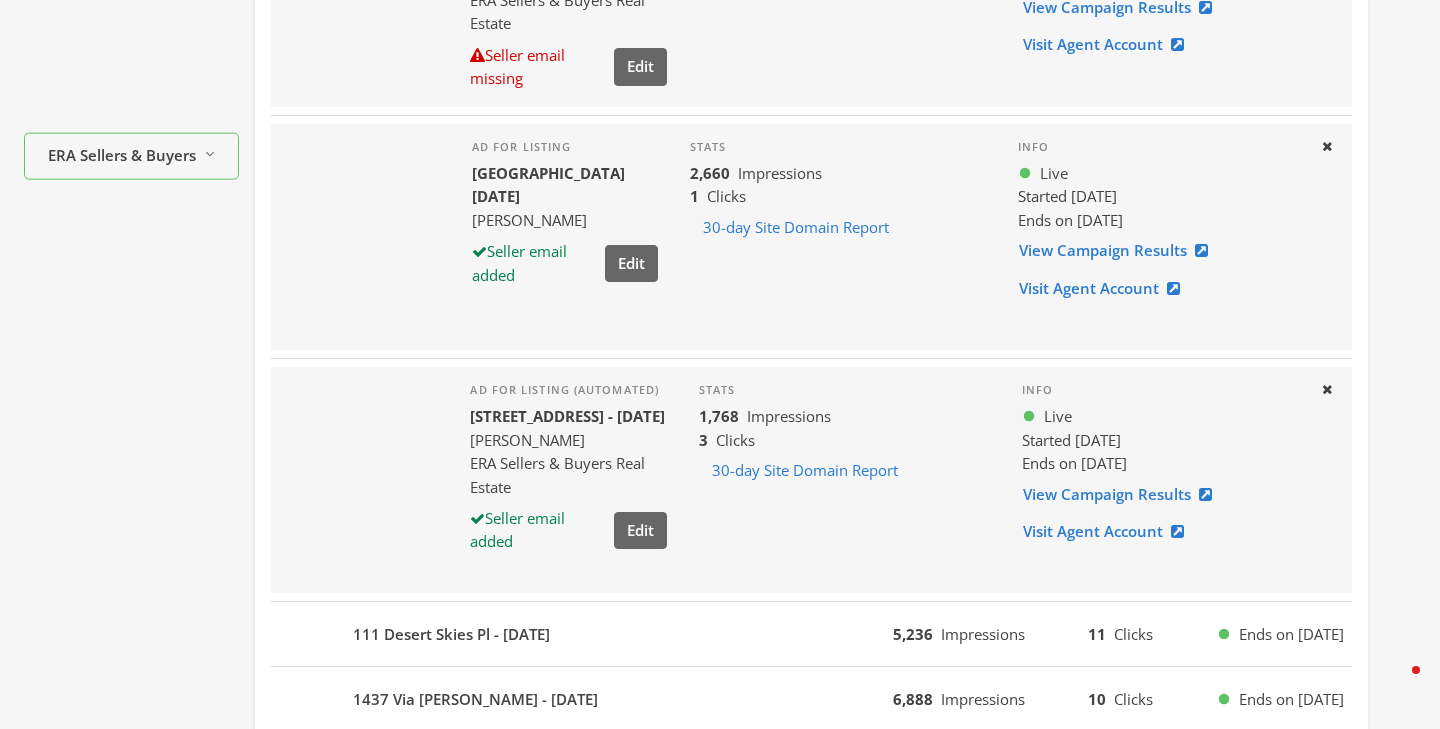 scroll, scrollTop: 675, scrollLeft: 0, axis: vertical 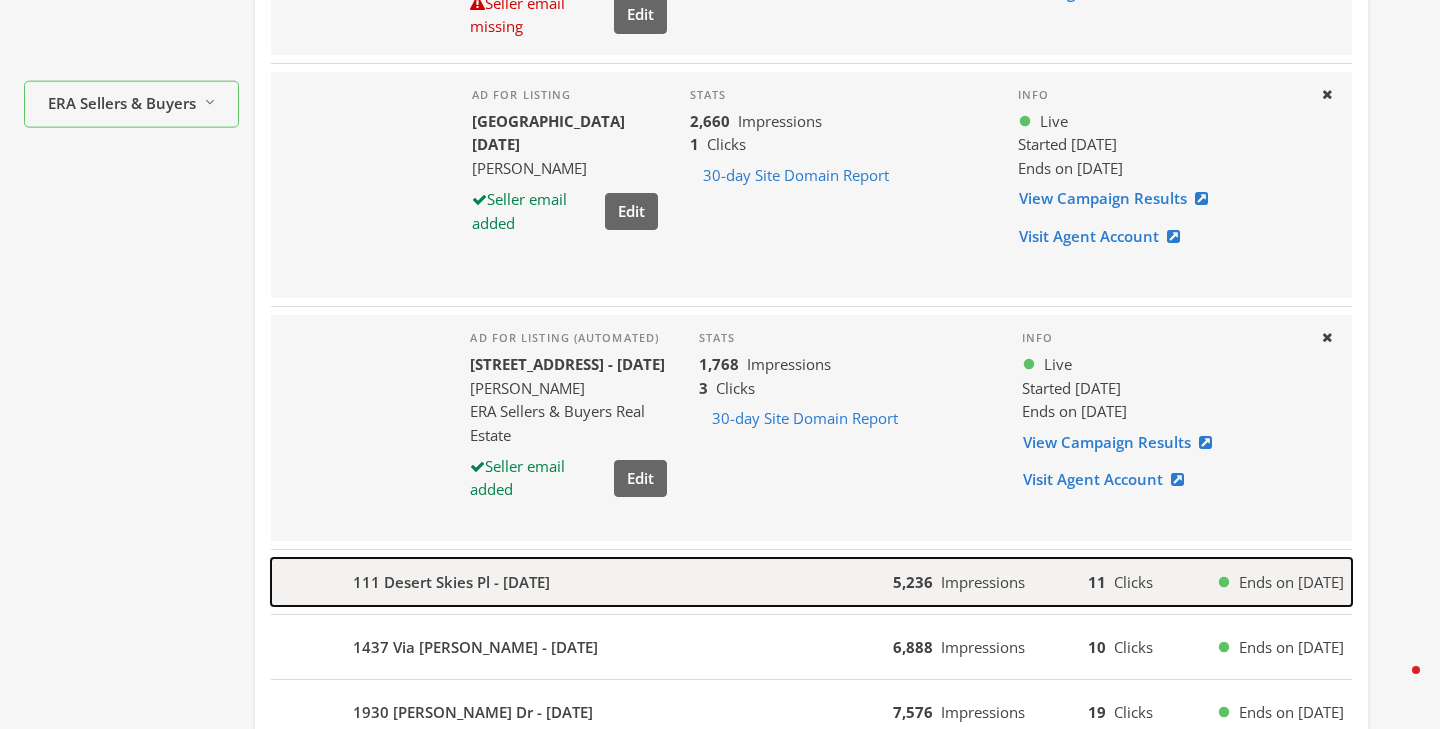 click on "111 Desert Skies Pl - 2025-07-12" at bounding box center (451, 582) 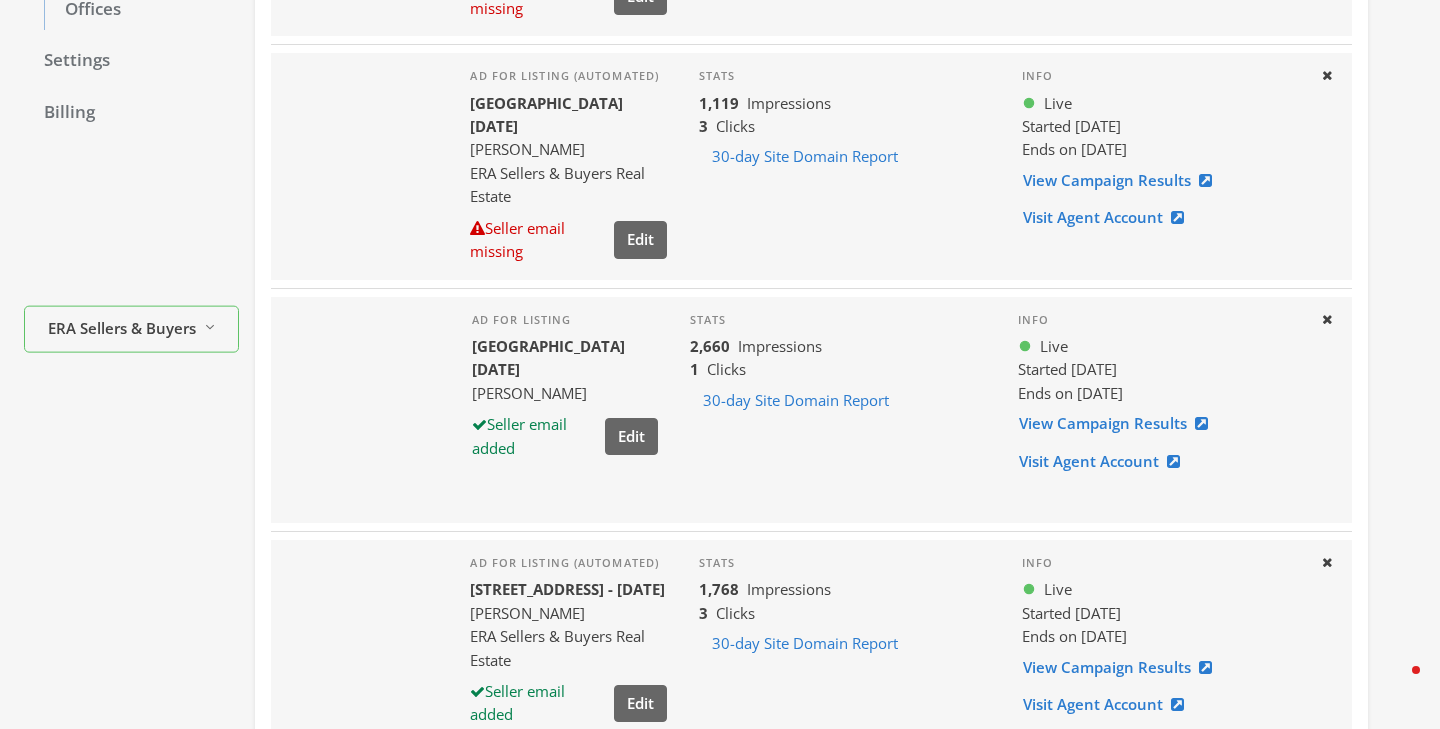 scroll, scrollTop: 0, scrollLeft: 0, axis: both 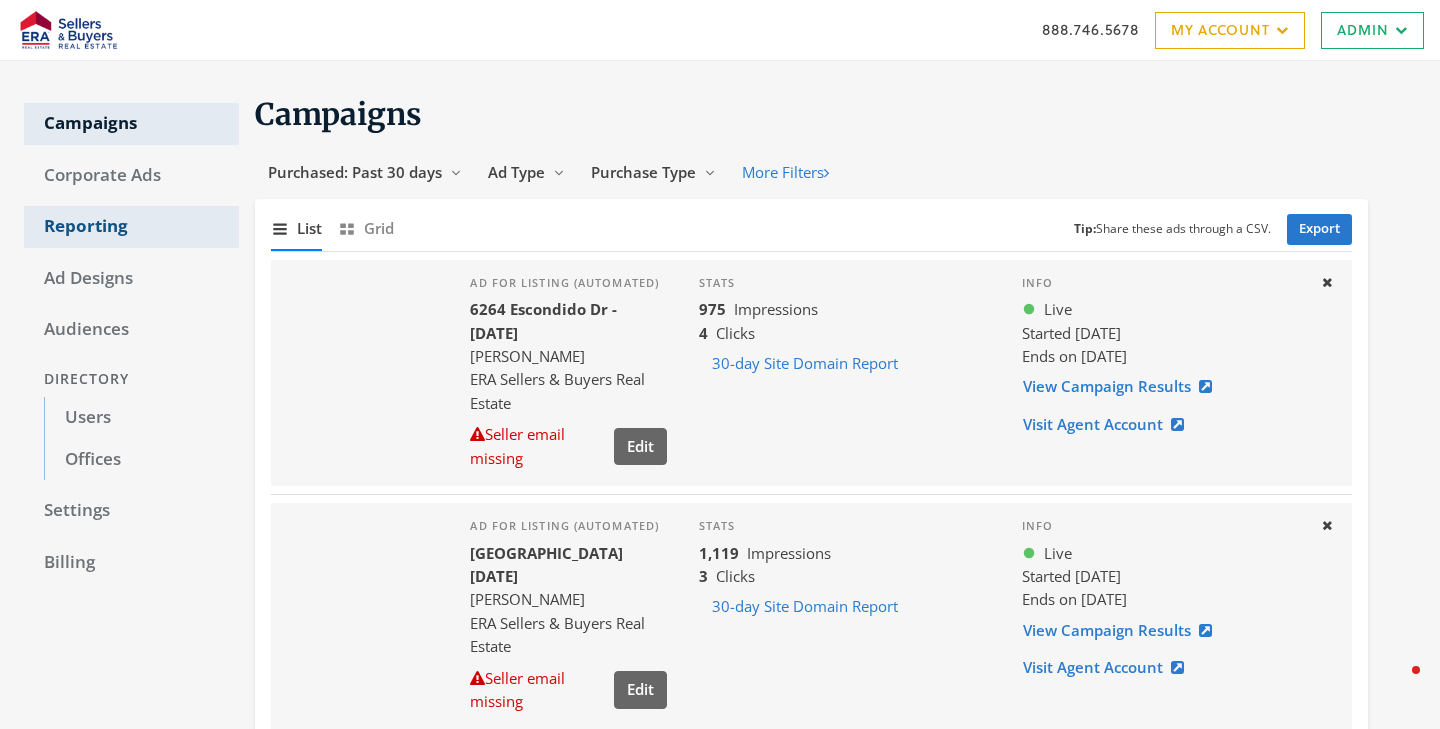 click on "Reporting" at bounding box center [131, 227] 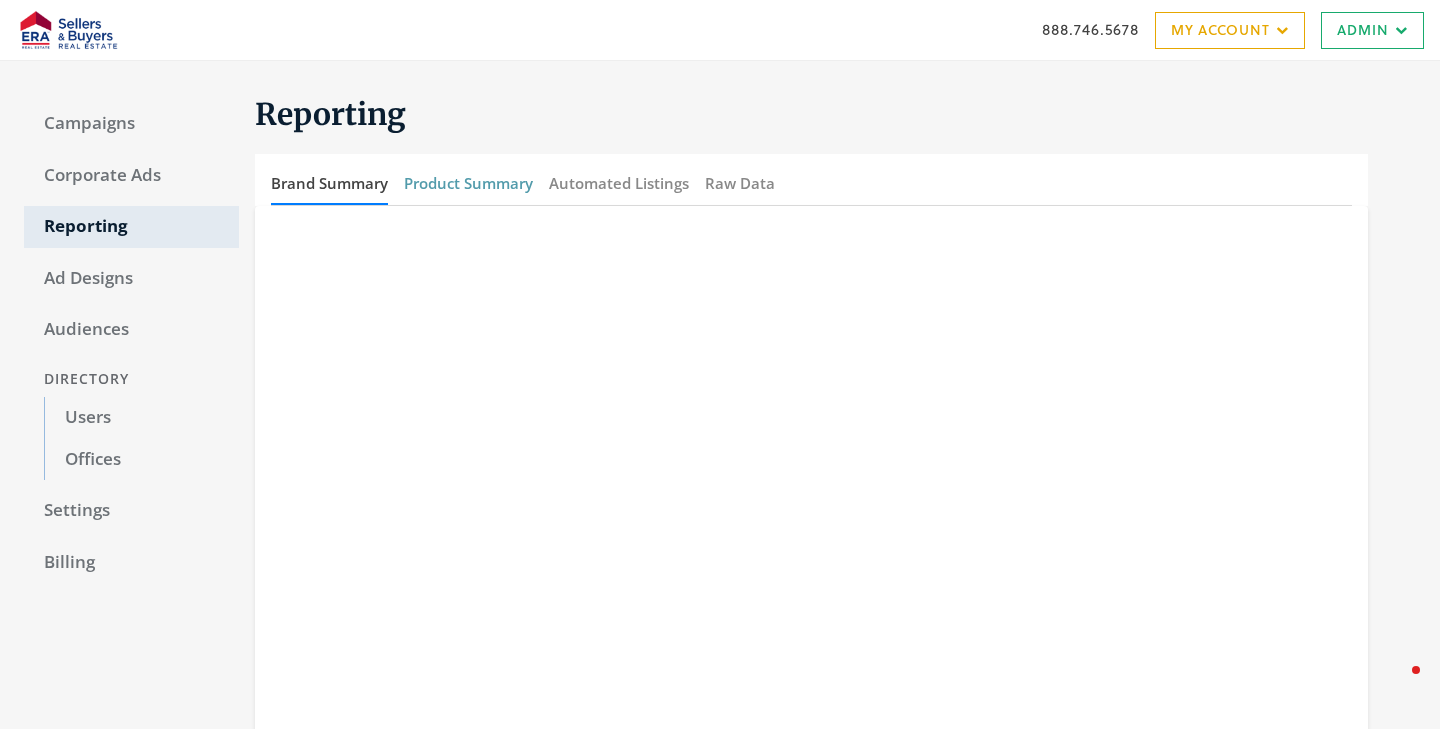 click on "Product Summary" at bounding box center (468, 183) 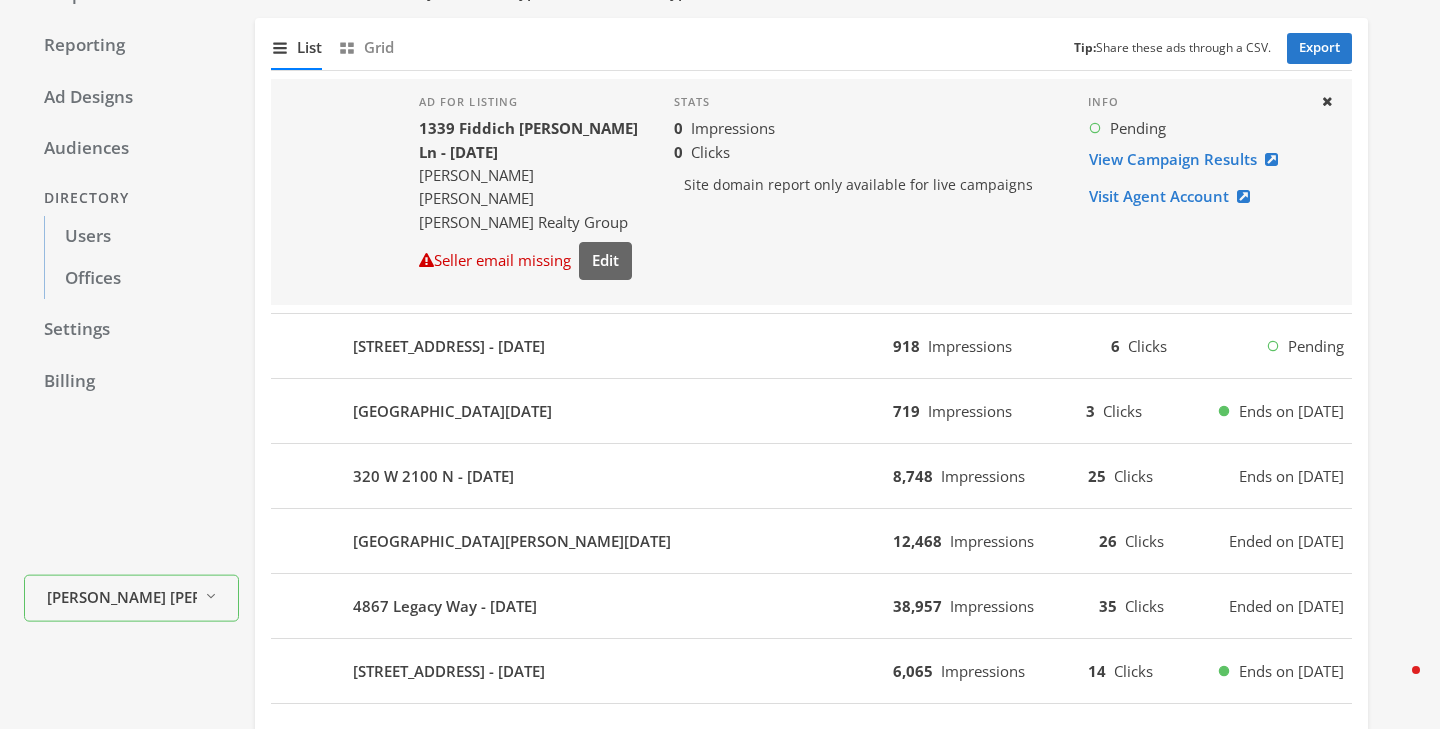 scroll, scrollTop: 331, scrollLeft: 0, axis: vertical 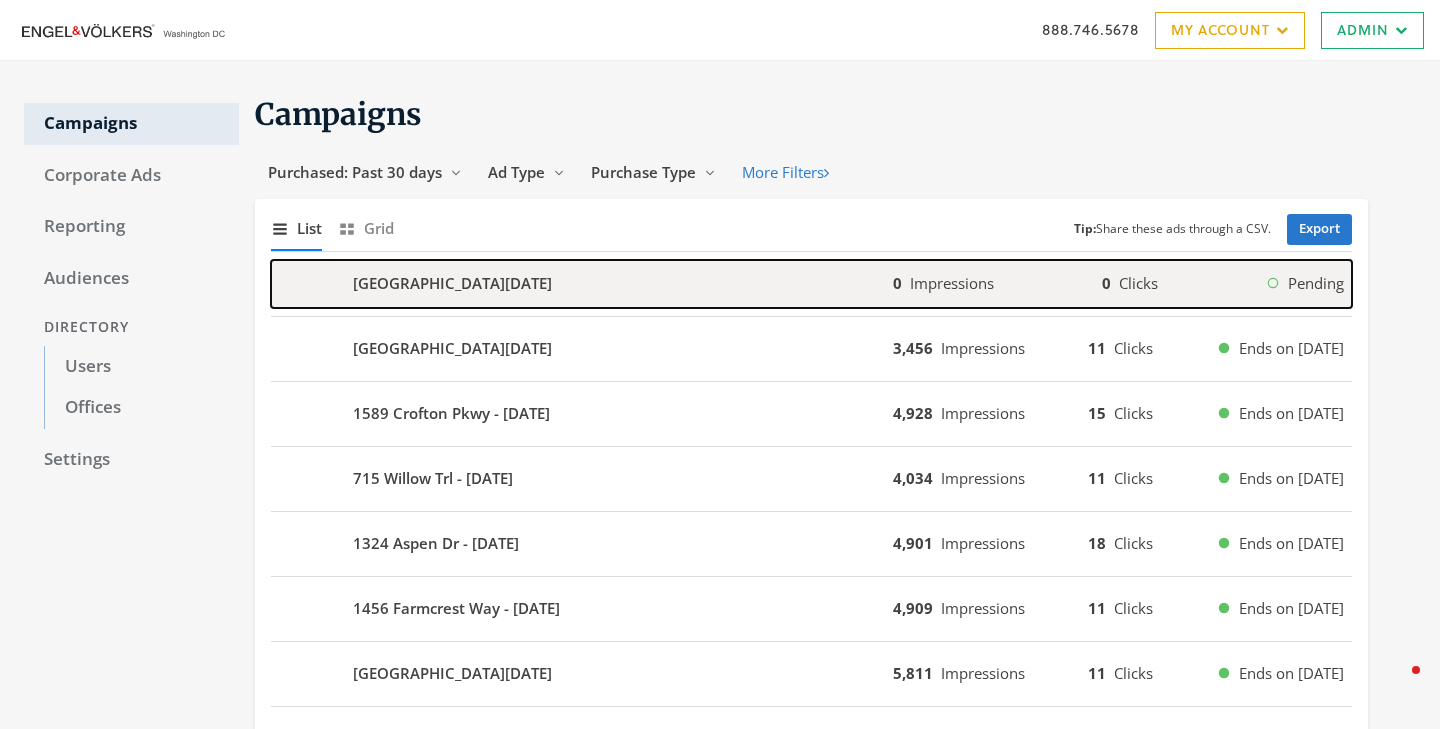 click on "[GEOGRAPHIC_DATA][DATE]" at bounding box center [582, 284] 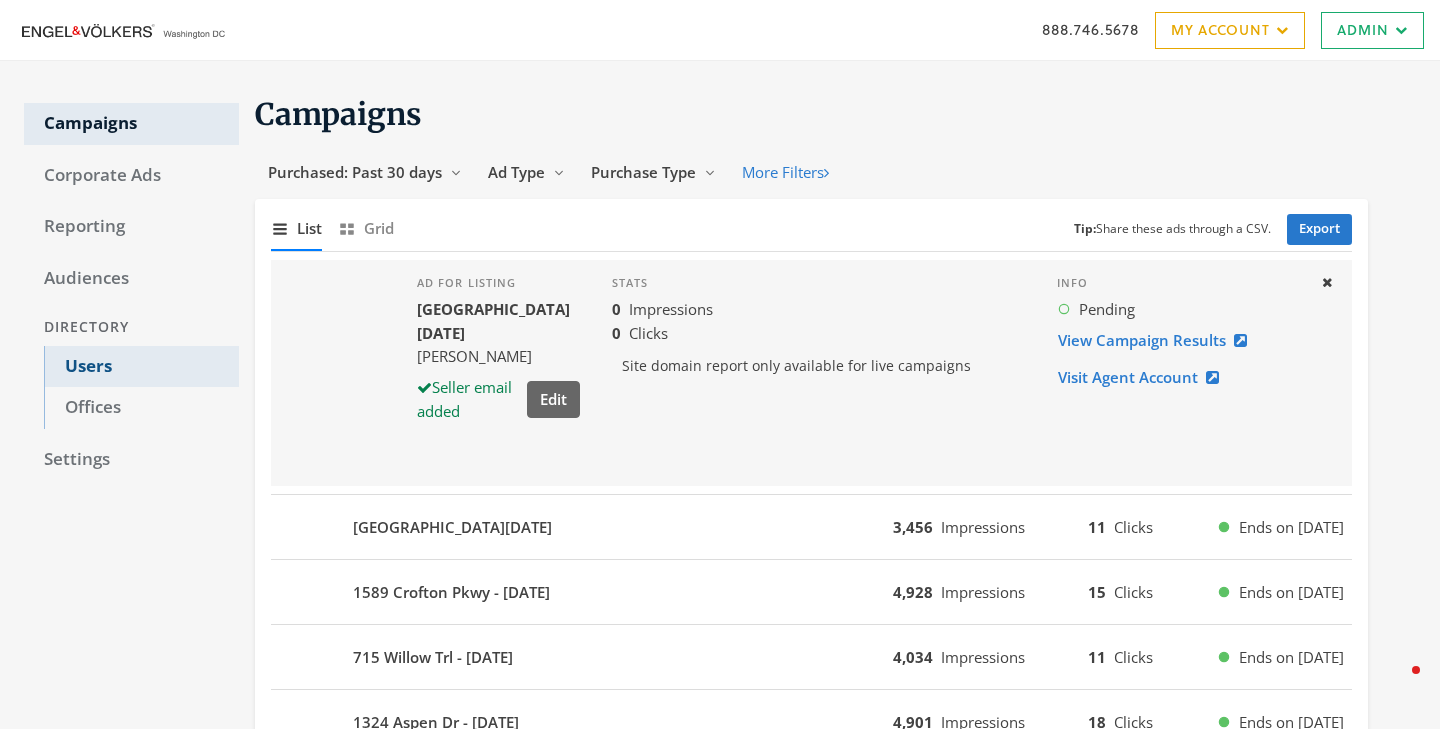 click on "Users" at bounding box center (141, 367) 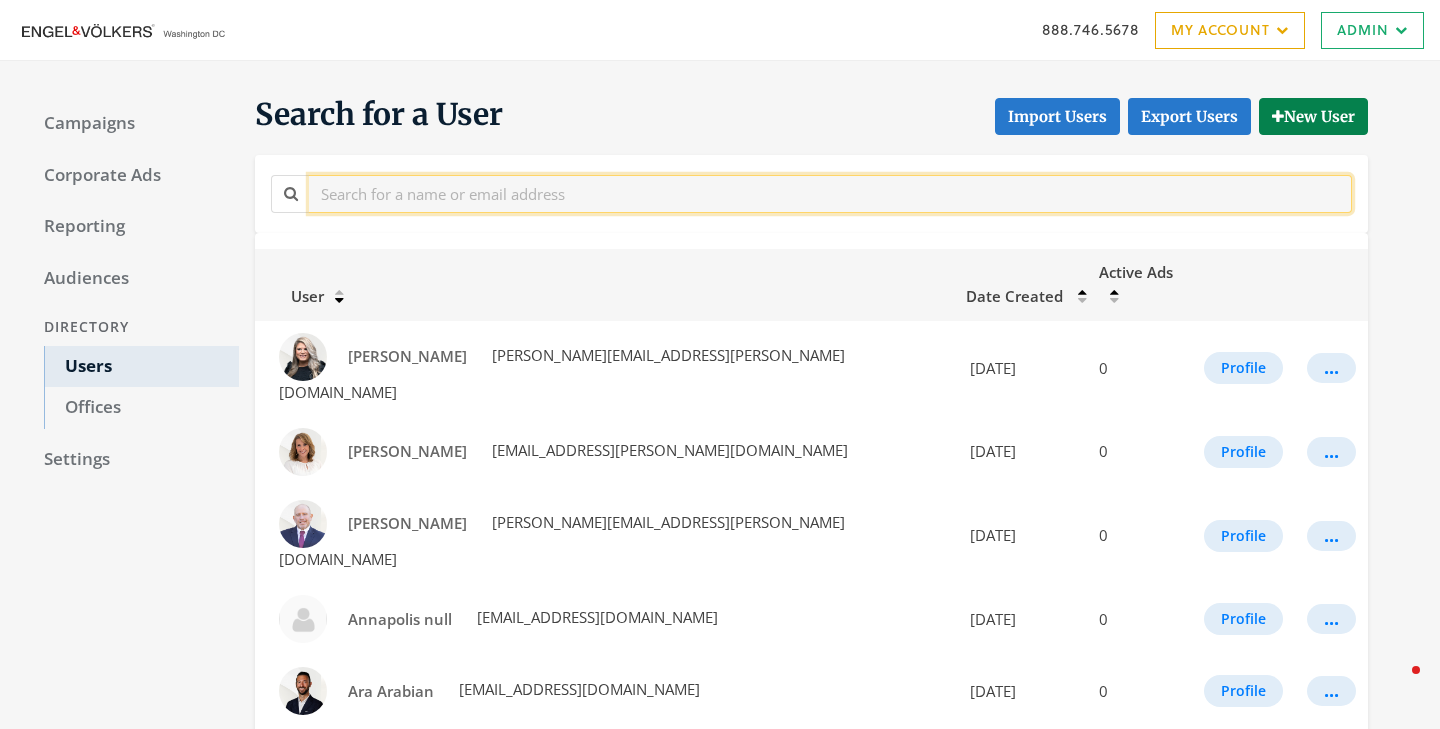 click at bounding box center (830, 193) 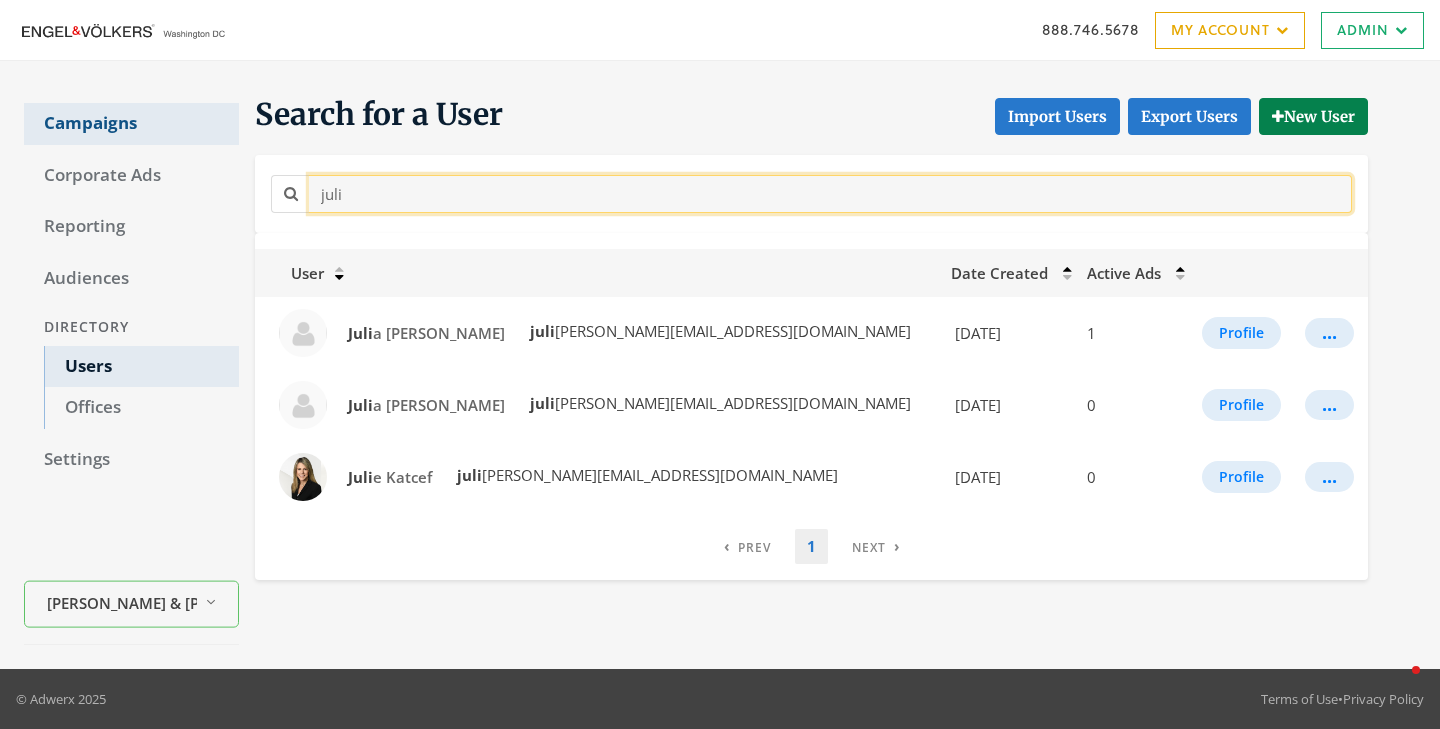 type on "juli" 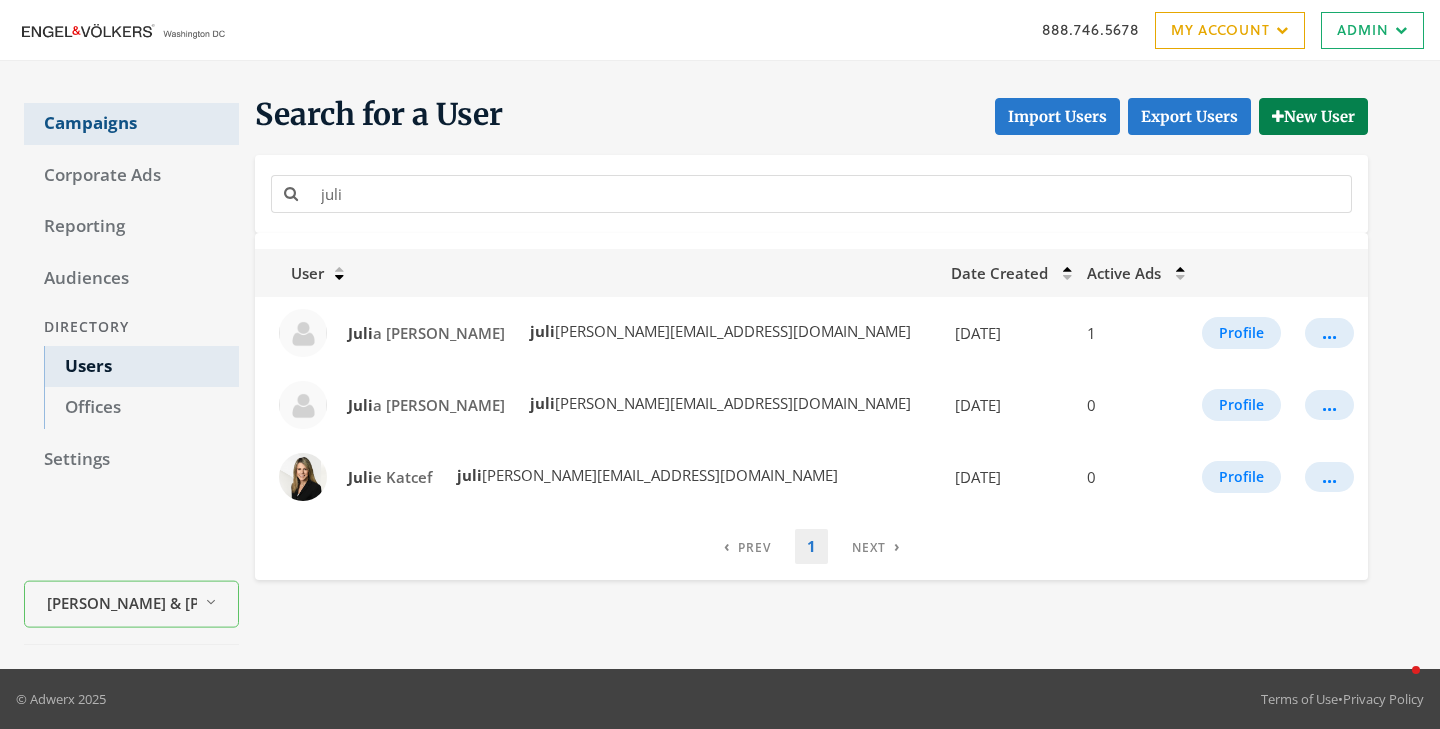 click on "Campaigns" at bounding box center (131, 124) 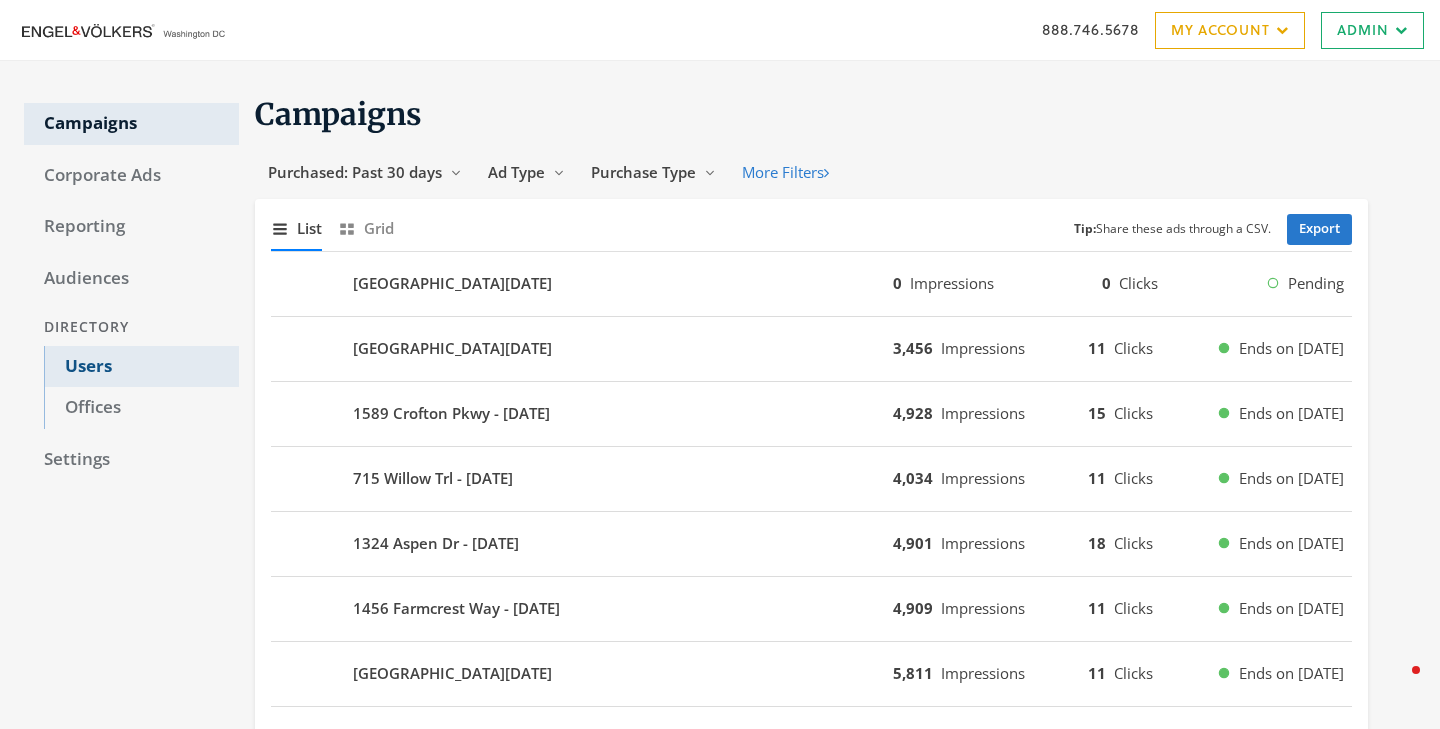 click on "Users" at bounding box center [141, 367] 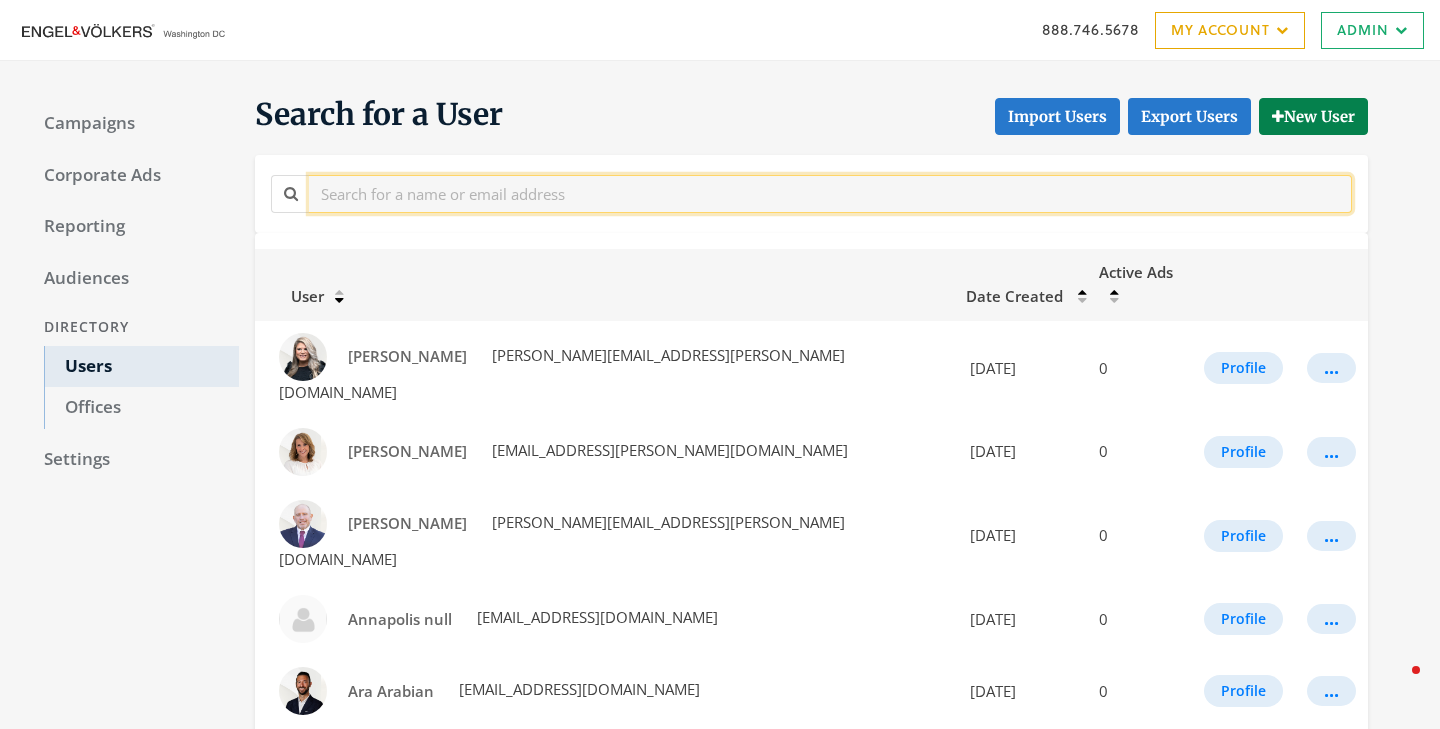 click at bounding box center [830, 193] 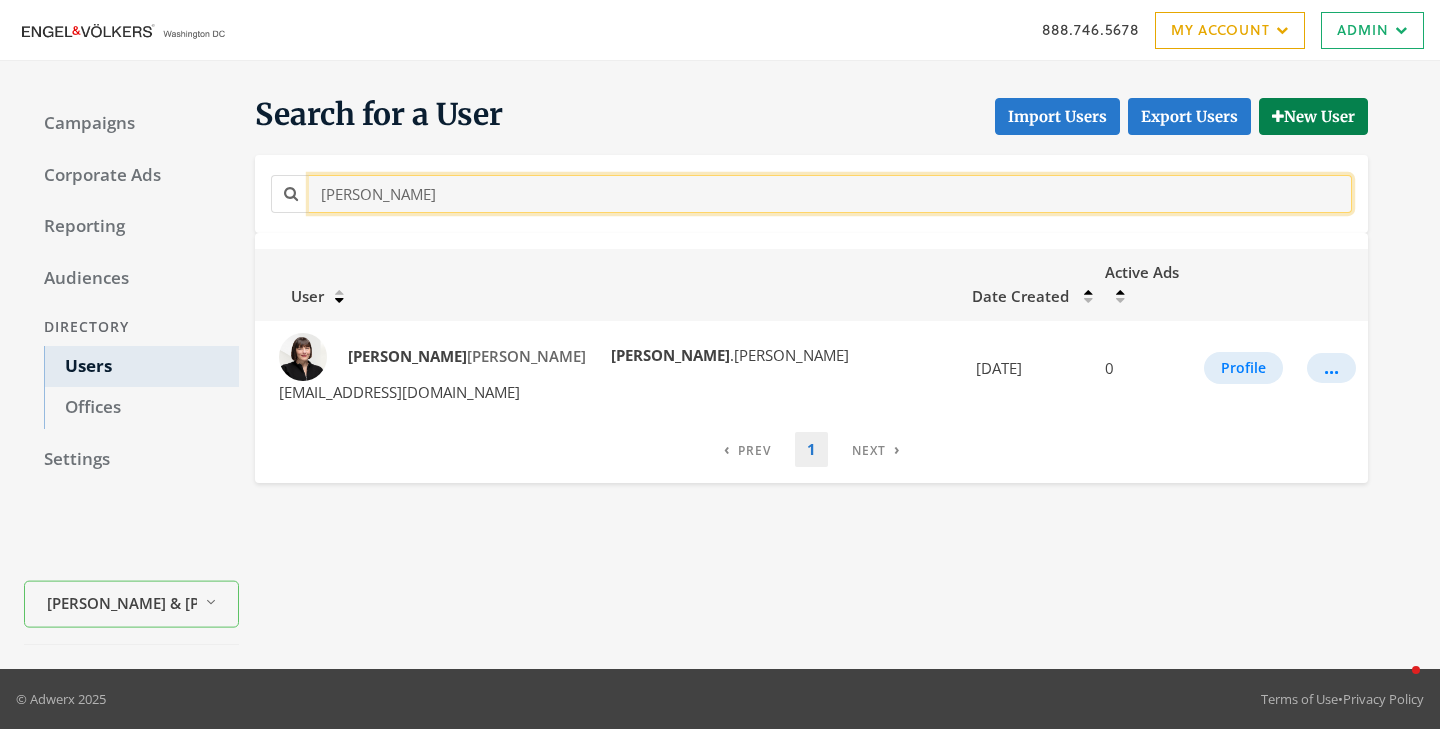 drag, startPoint x: 397, startPoint y: 199, endPoint x: 247, endPoint y: 179, distance: 151.32745 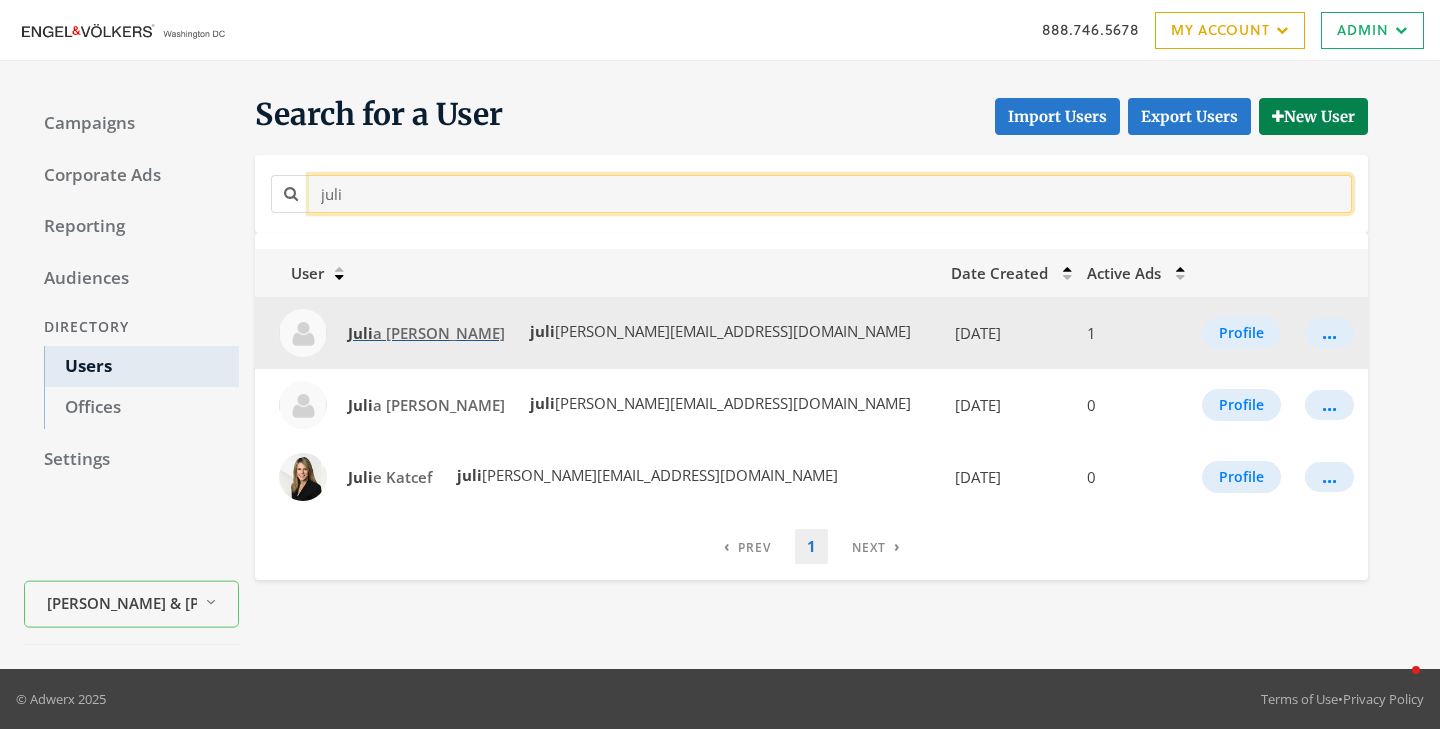 type on "juli" 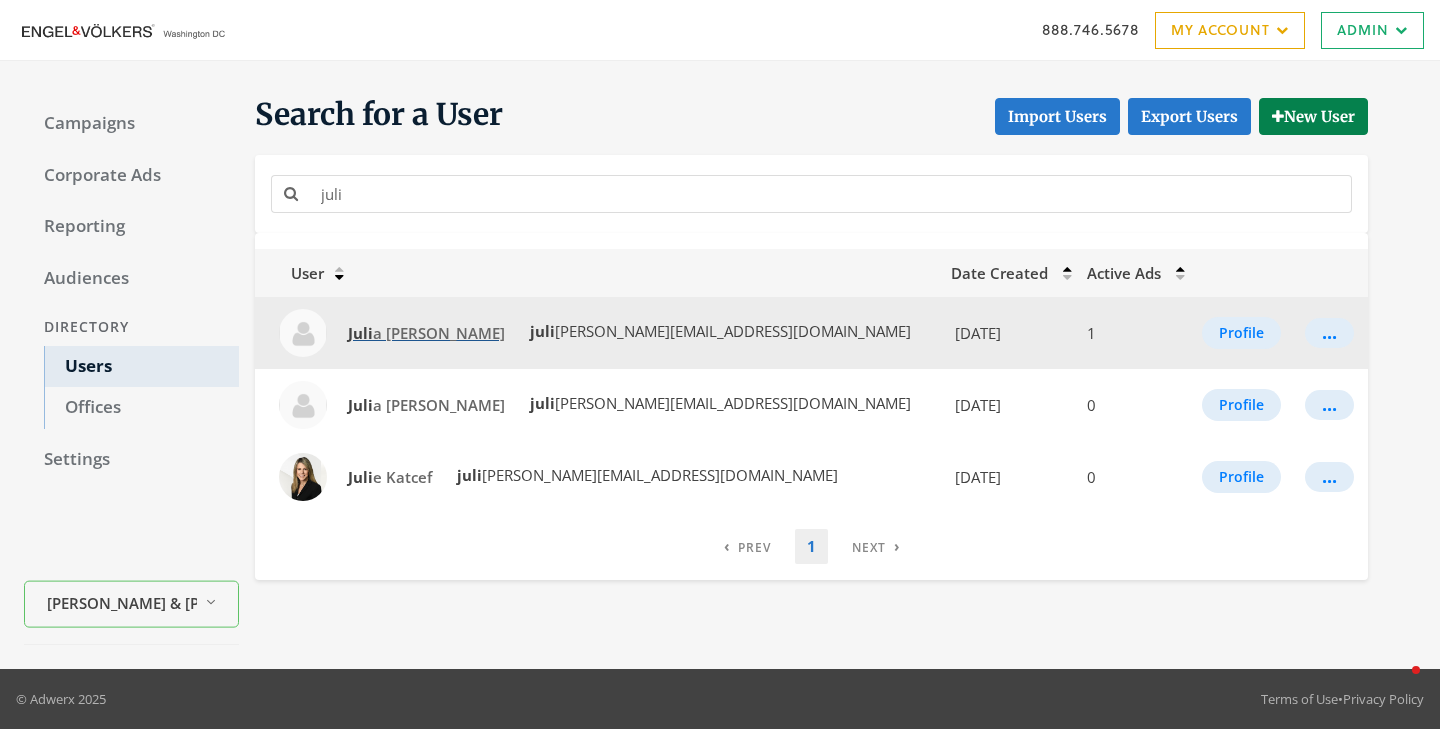 click on "[PERSON_NAME]" at bounding box center (426, 333) 